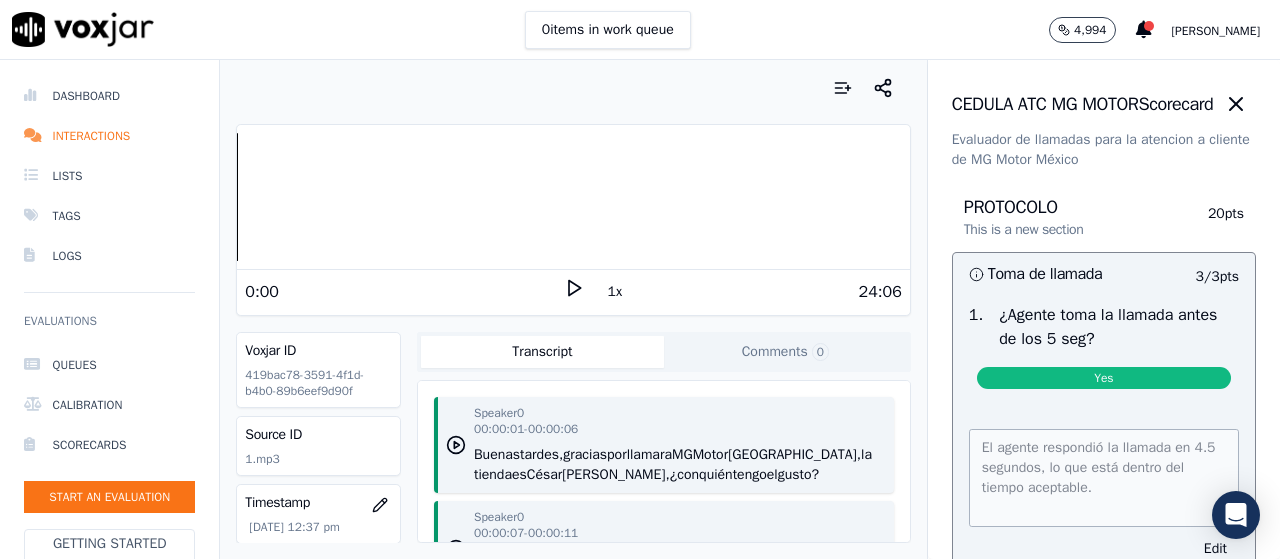 scroll, scrollTop: 0, scrollLeft: 0, axis: both 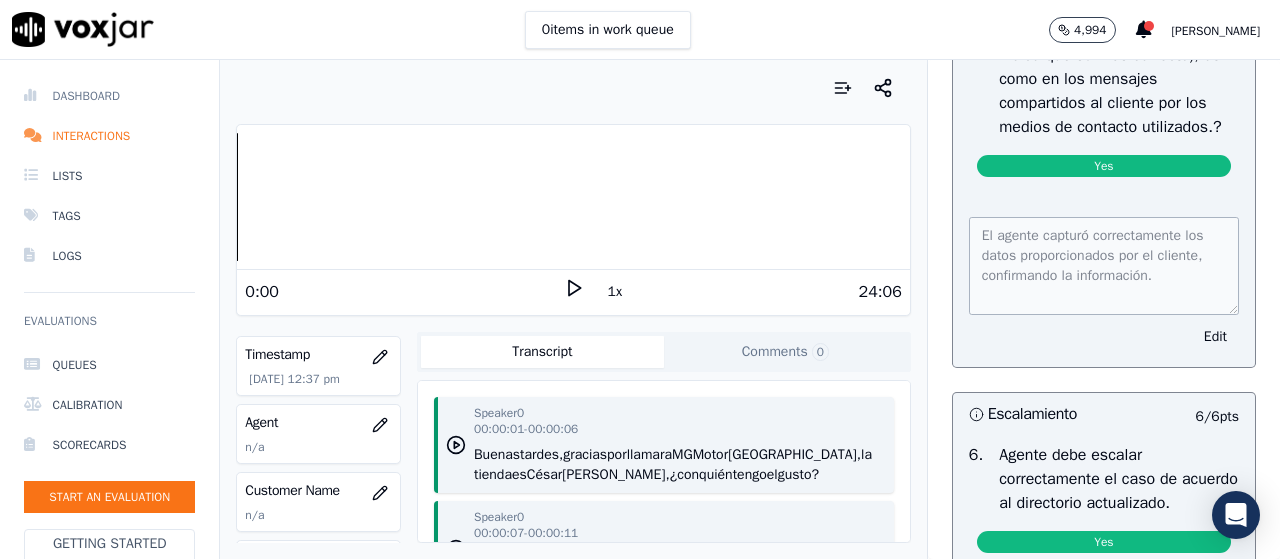 click on "Dashboard" at bounding box center [109, 96] 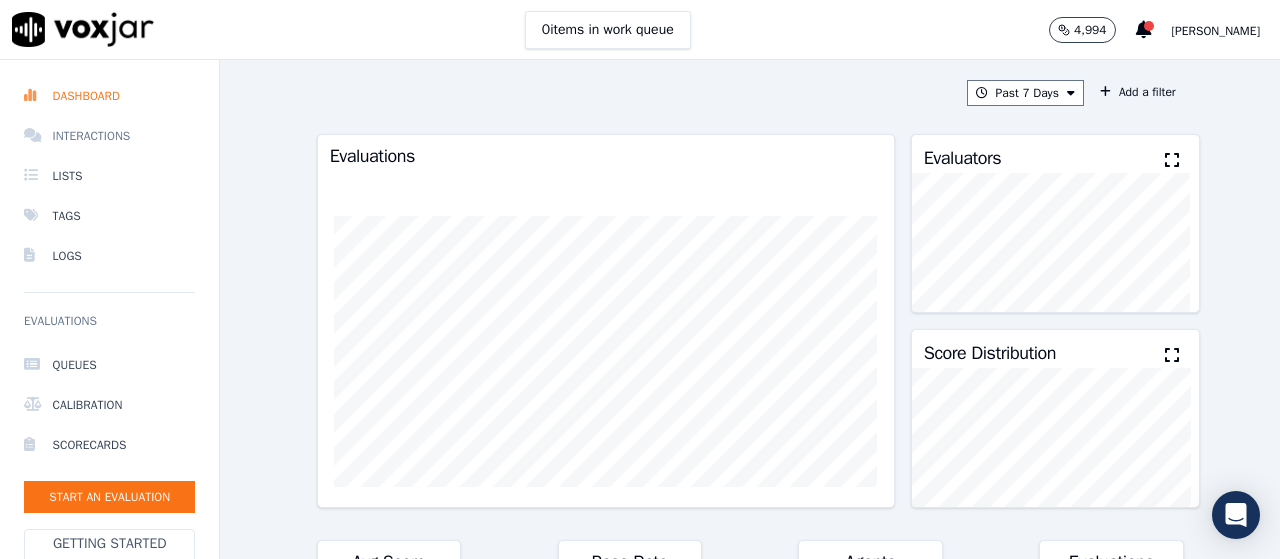 click on "Interactions" at bounding box center [109, 136] 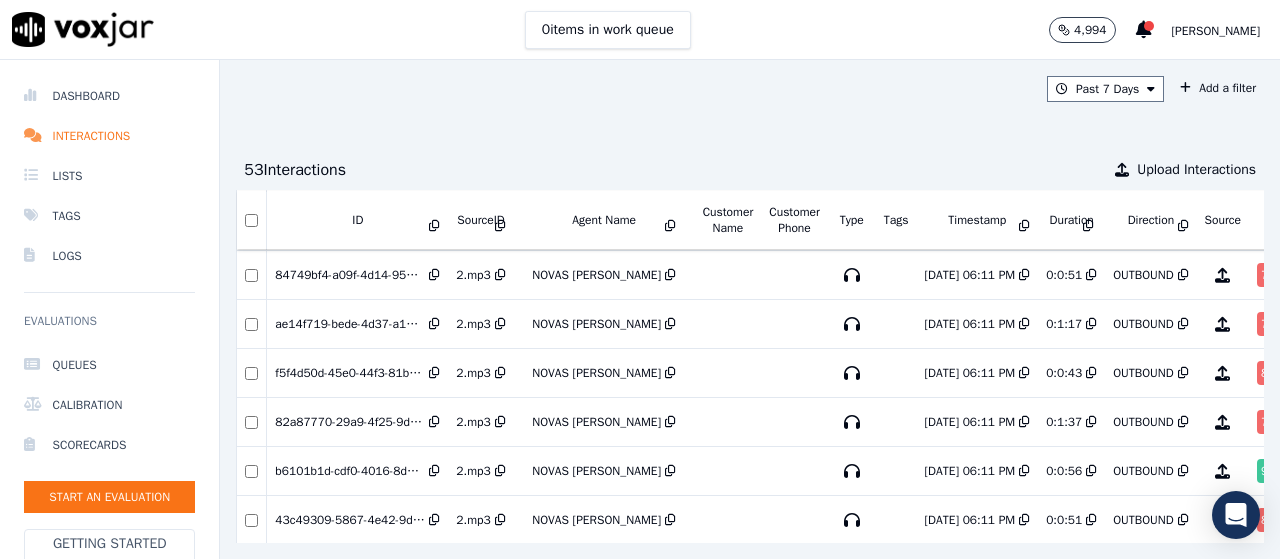 scroll, scrollTop: 0, scrollLeft: 0, axis: both 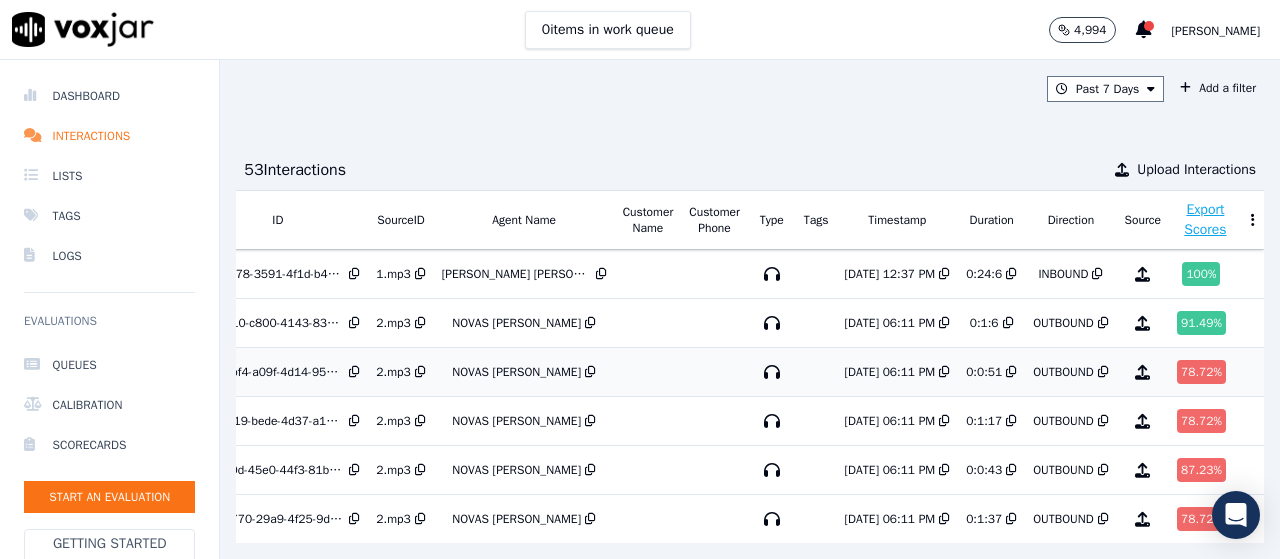 click on "78.72 %" at bounding box center [1201, 372] 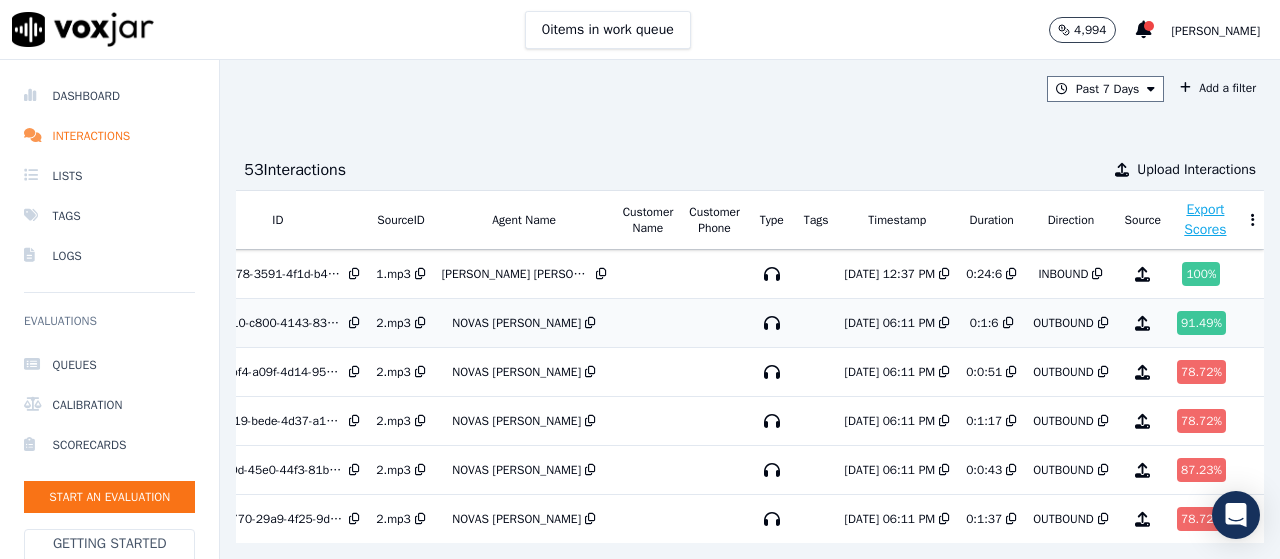 click on "[PERSON_NAME]" at bounding box center [516, 323] 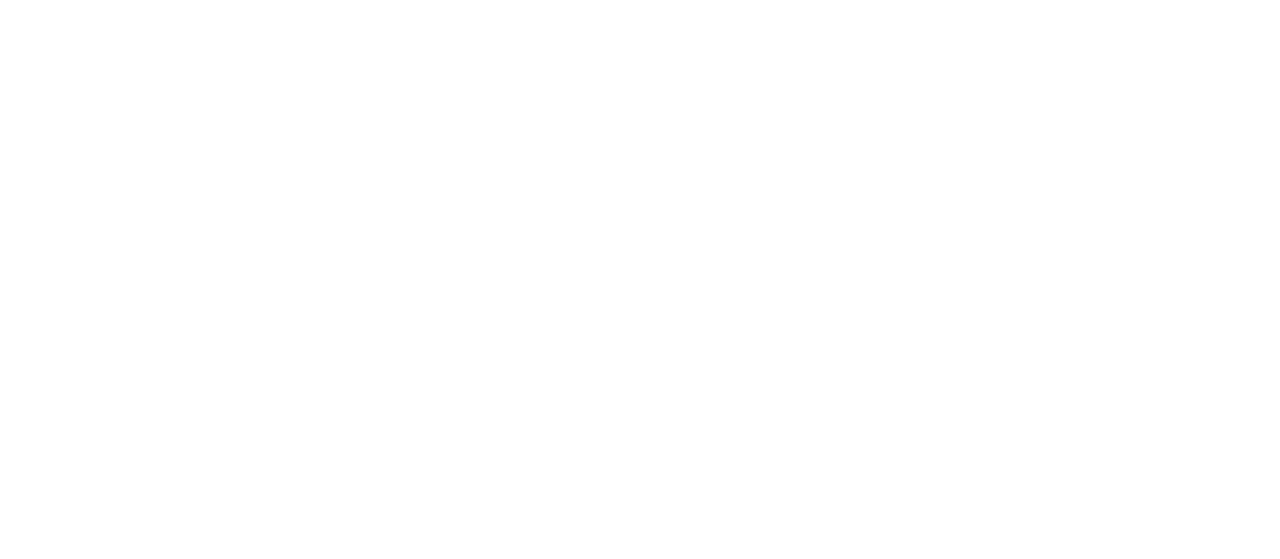 scroll, scrollTop: 0, scrollLeft: 0, axis: both 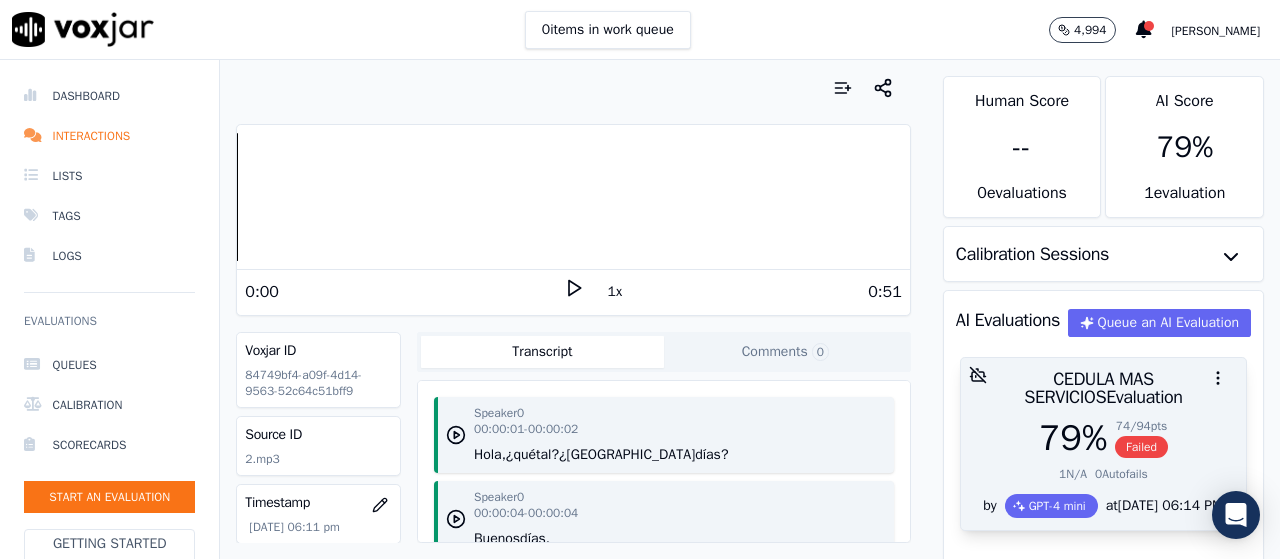 click on "CEDULA MAS SERVICIOS  Evaluation" at bounding box center (1103, 388) 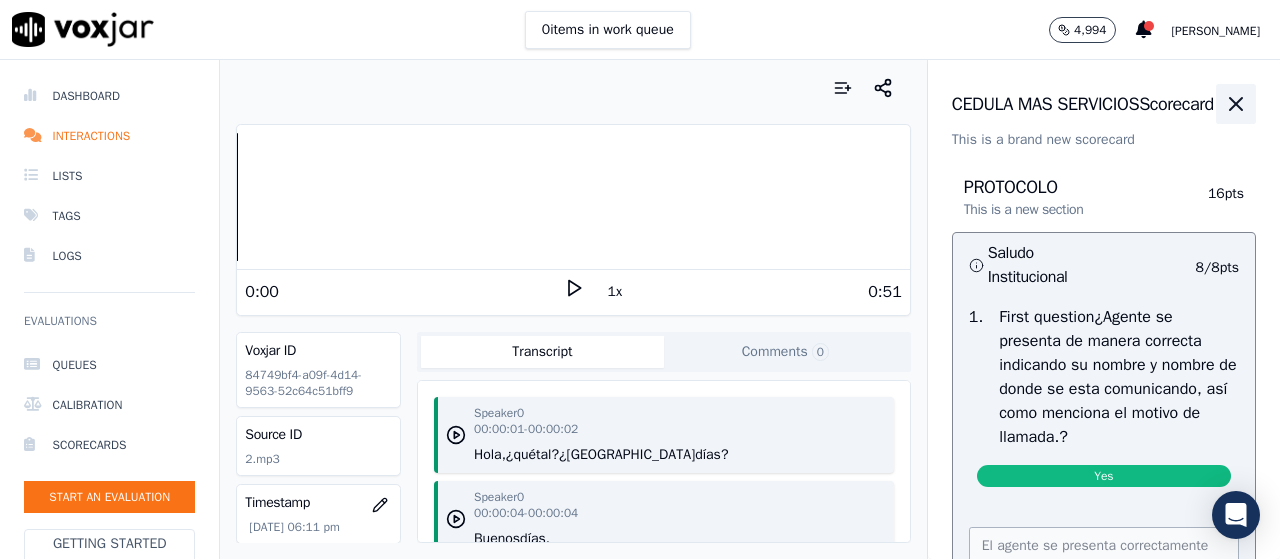click 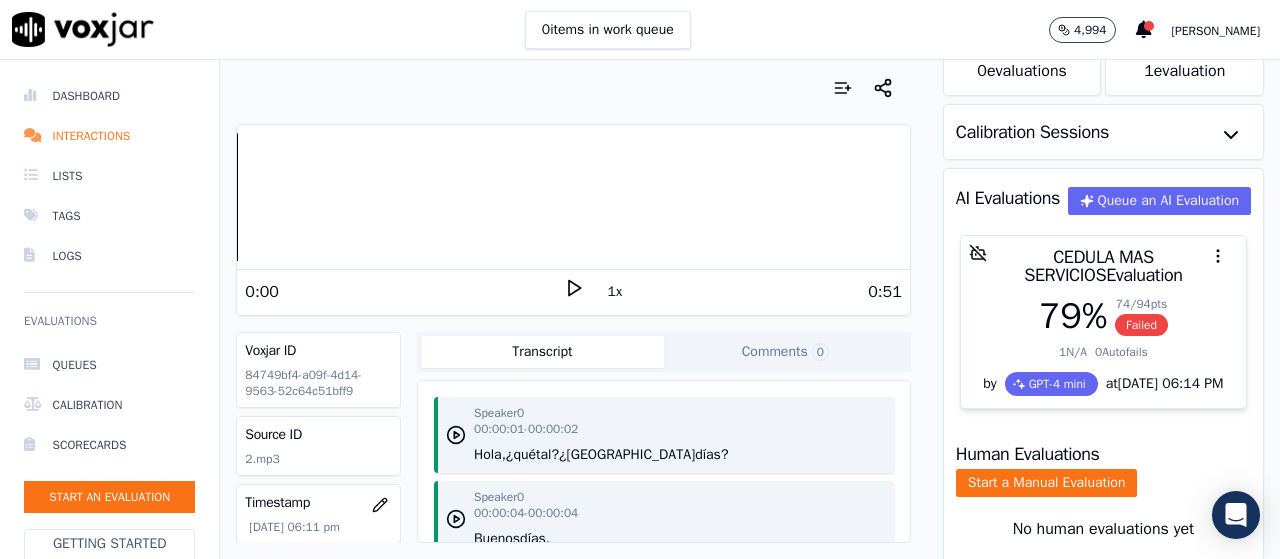 scroll, scrollTop: 125, scrollLeft: 0, axis: vertical 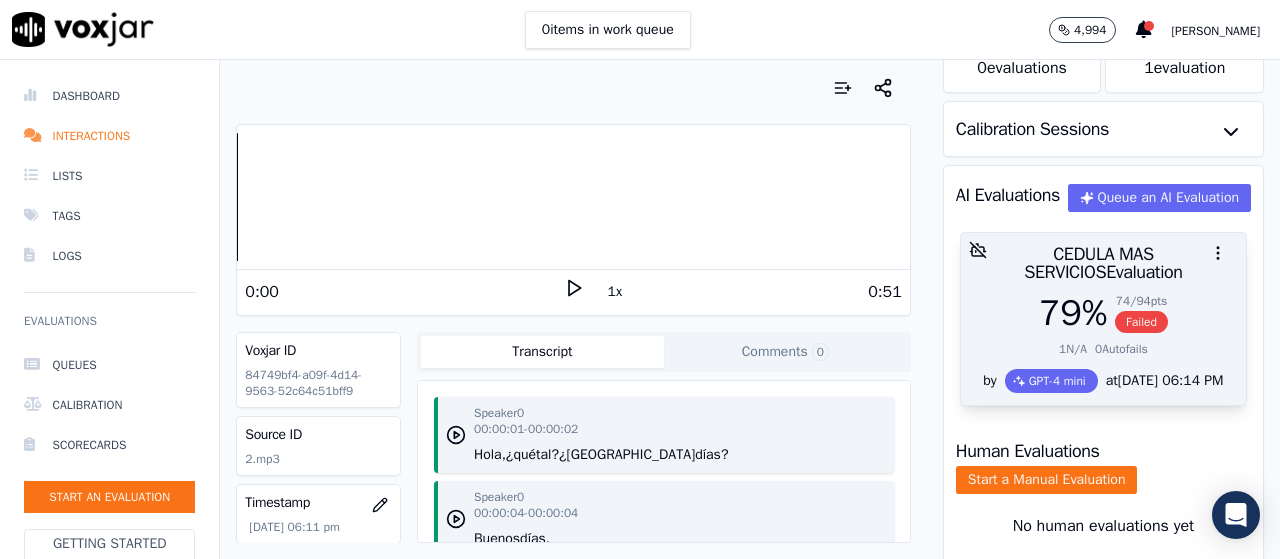 click on "1  N/A   0  Autofails" at bounding box center [1103, 349] 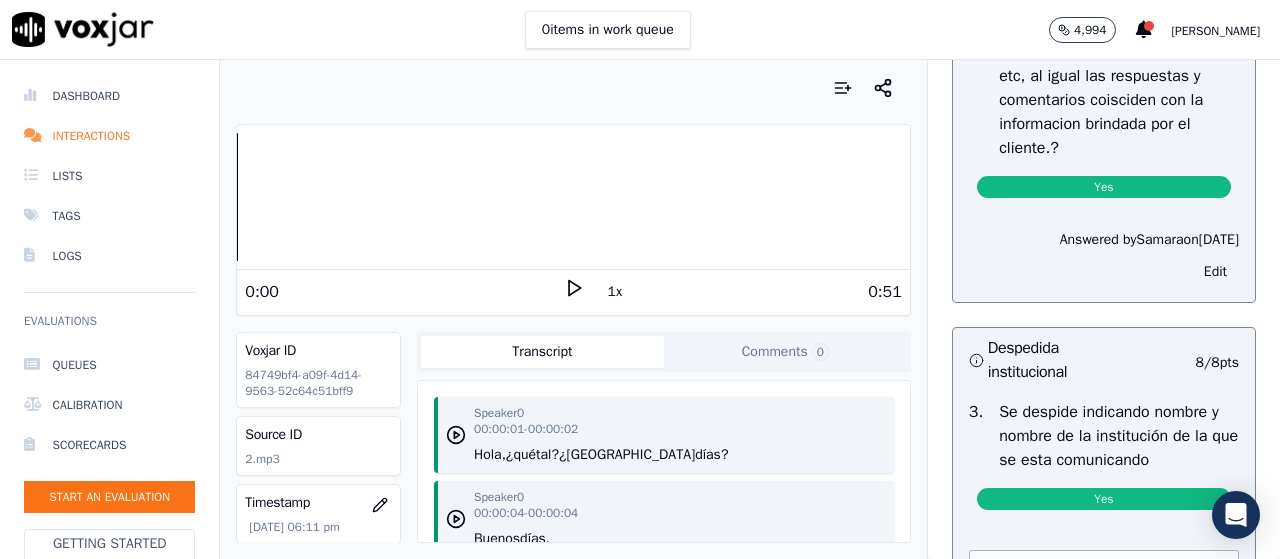 scroll, scrollTop: 4103, scrollLeft: 0, axis: vertical 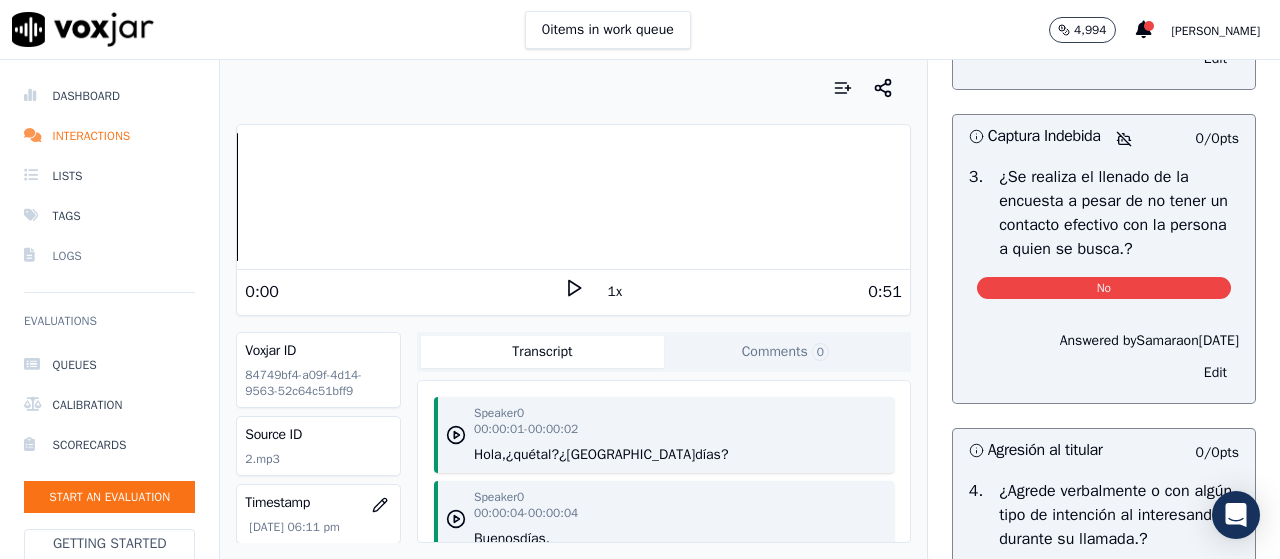 click on "Logs" at bounding box center (109, 256) 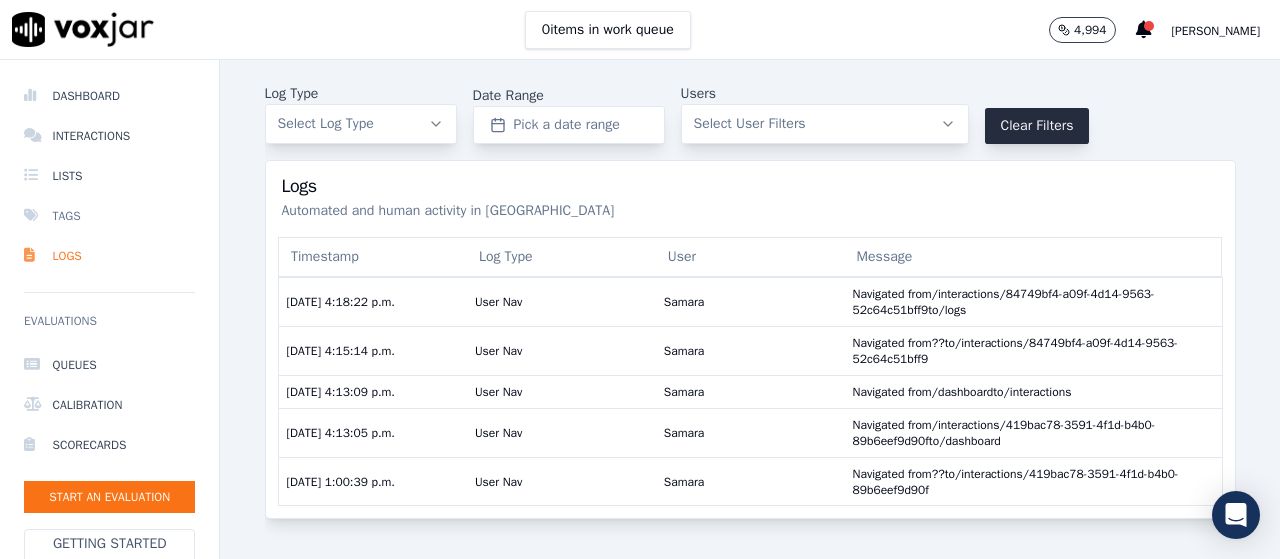 click on "Tags" at bounding box center (109, 216) 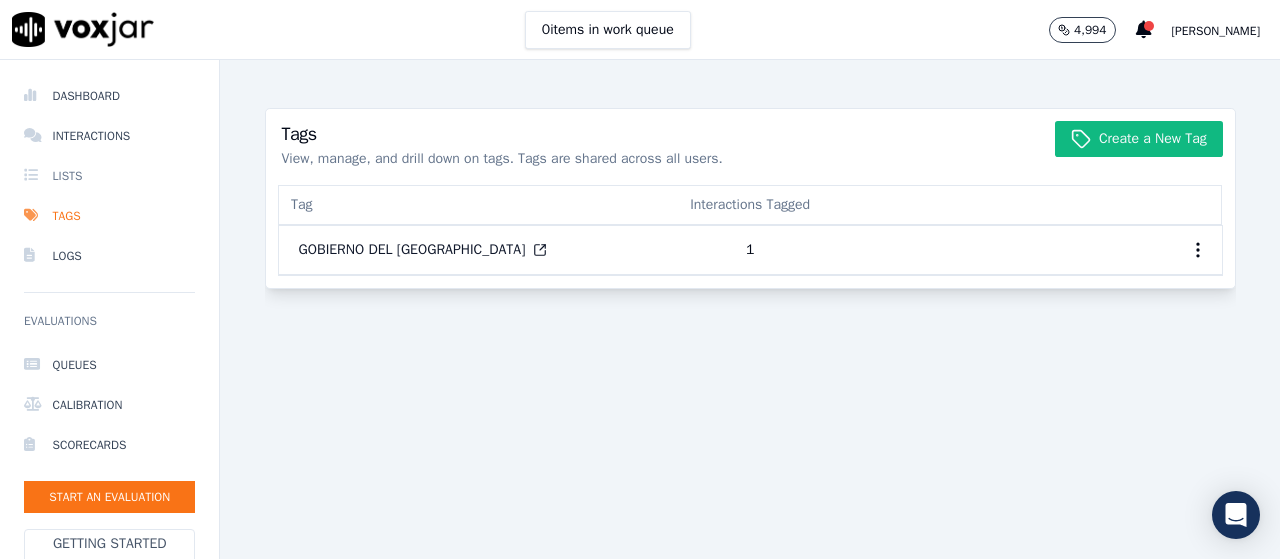click on "Lists" at bounding box center [109, 176] 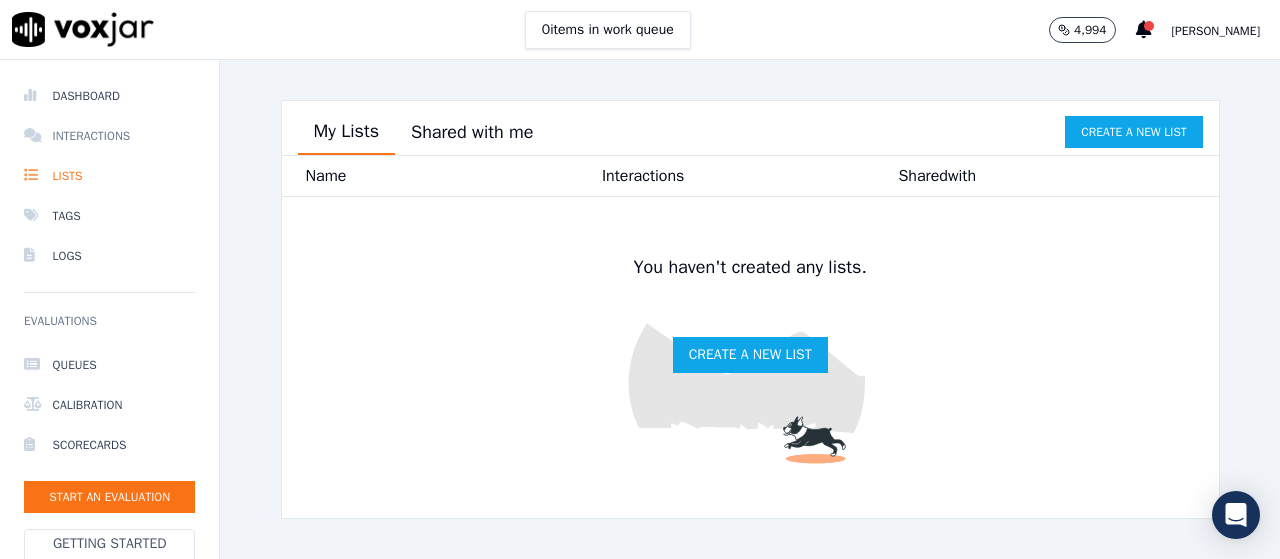 click on "Interactions" at bounding box center (109, 136) 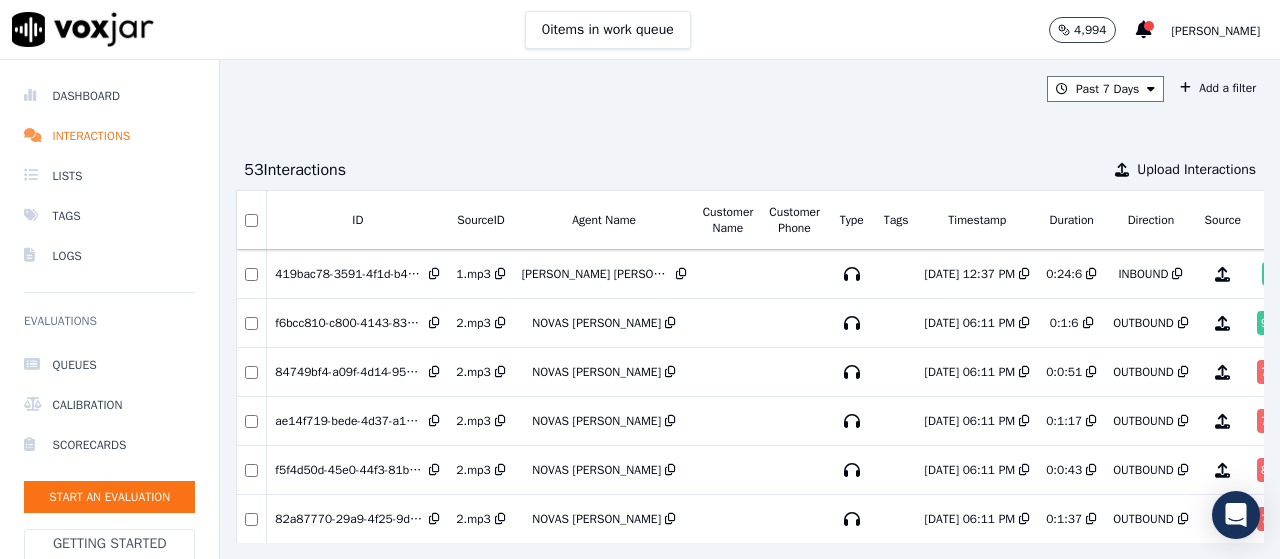 scroll, scrollTop: 0, scrollLeft: 154, axis: horizontal 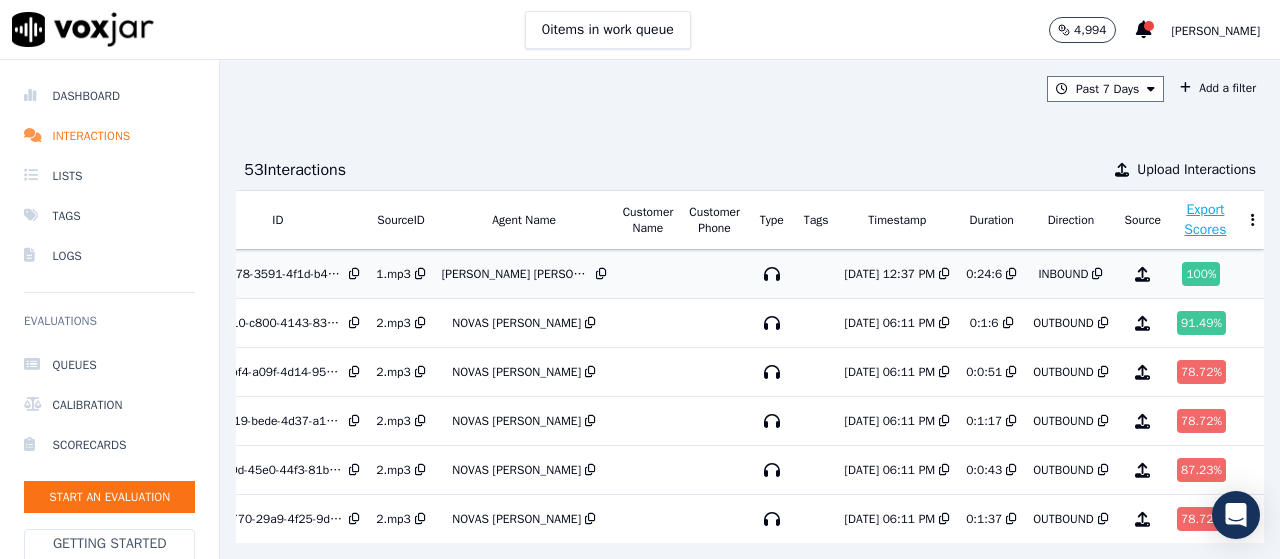 click on "[PERSON_NAME]" at bounding box center [517, 274] 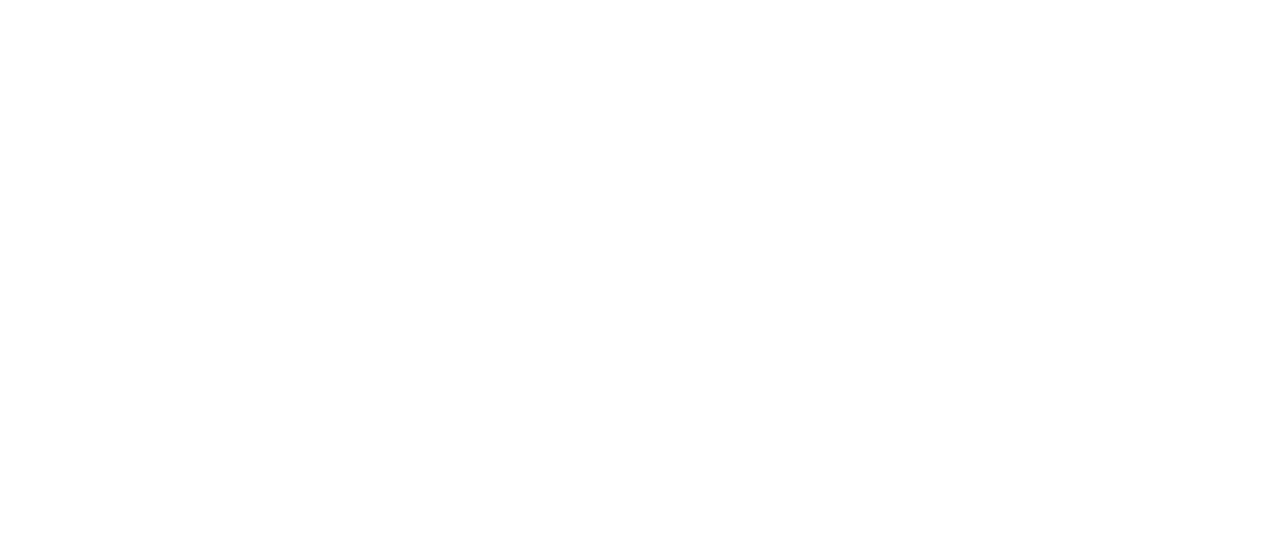 scroll, scrollTop: 0, scrollLeft: 0, axis: both 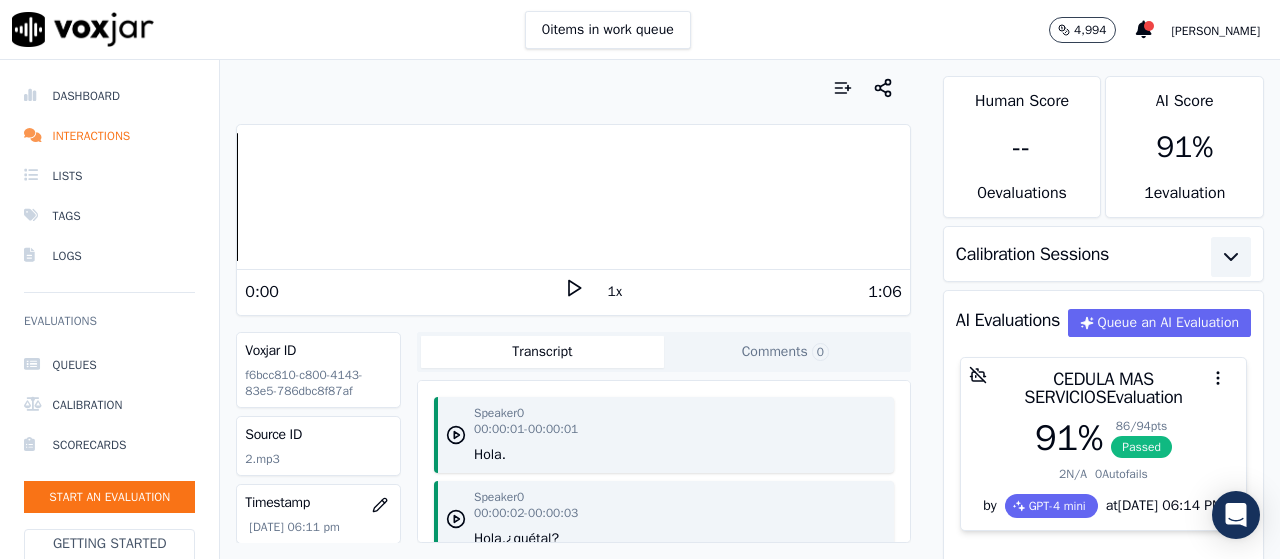 click 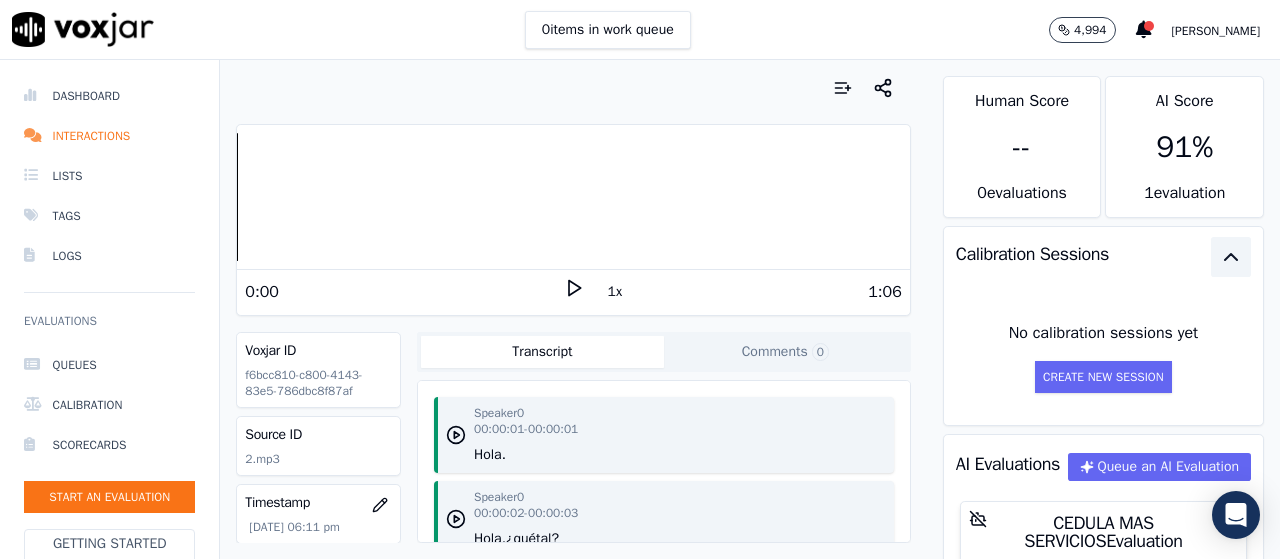 click 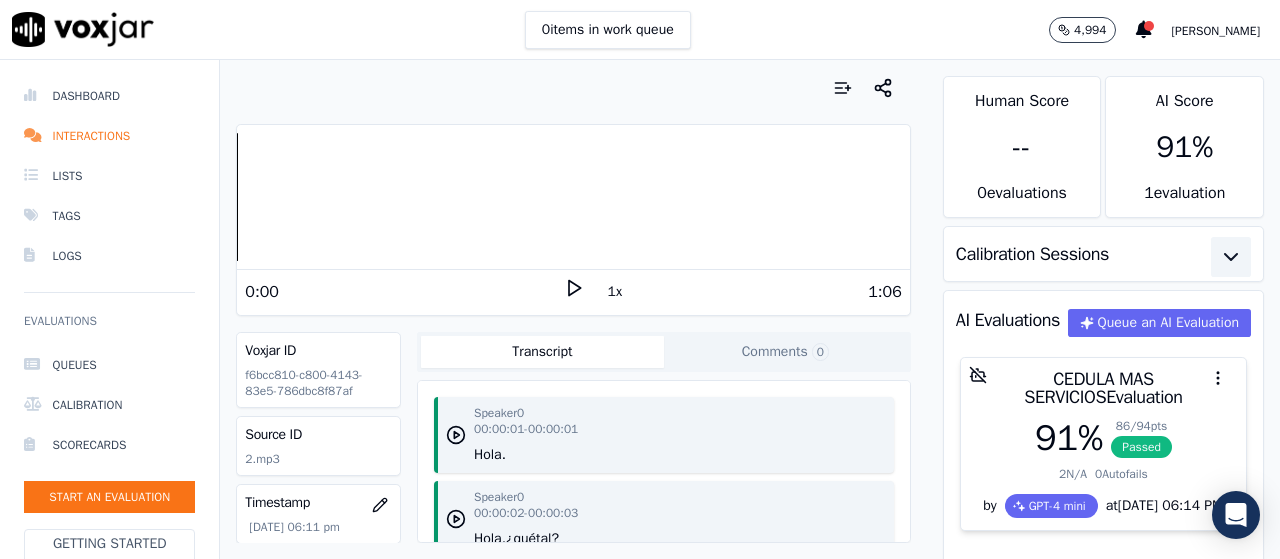 click 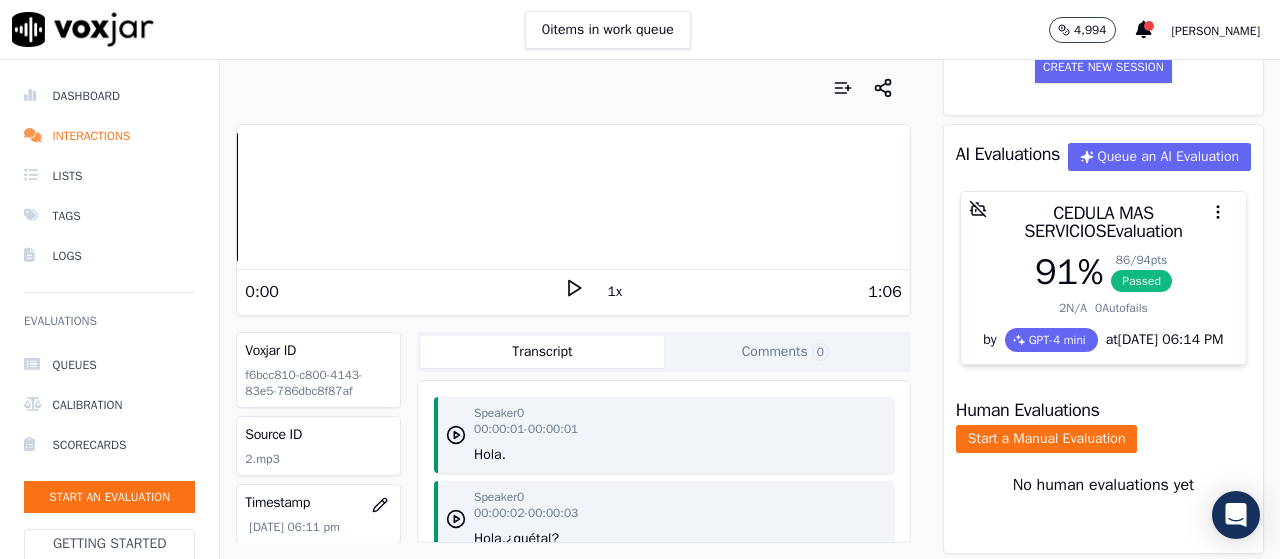 scroll, scrollTop: 398, scrollLeft: 0, axis: vertical 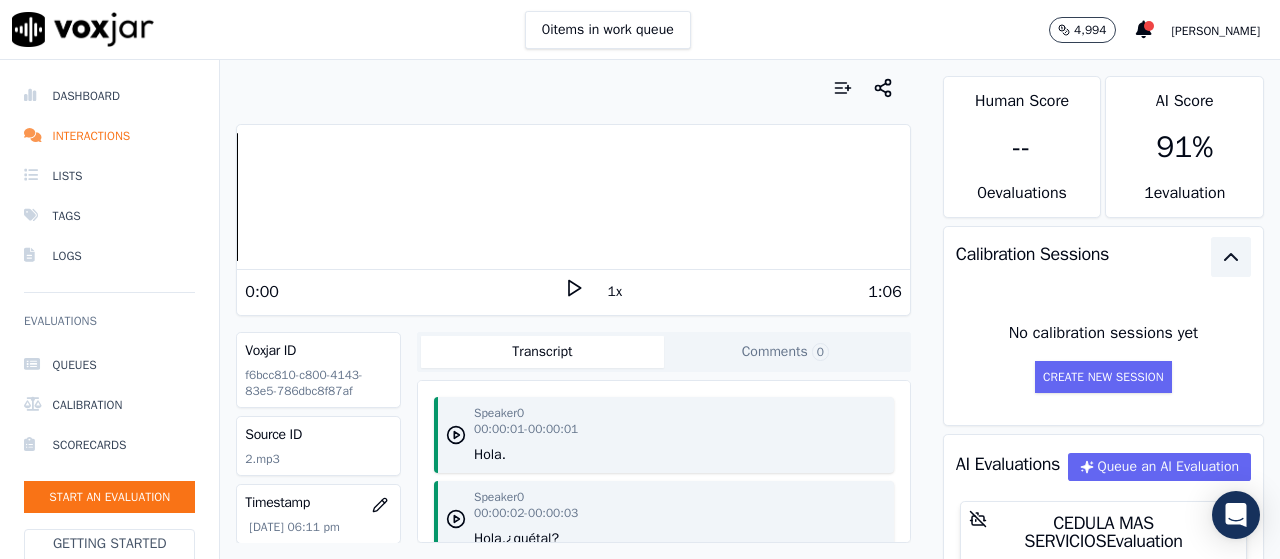 click on "Human Score   --   0  evaluation s   AI Score   91 %   1  evaluation   Calibration Sessions         No calibration sessions yet   Create New Session   AI Evaluations
Queue an AI Evaluation           CEDULA MAS SERVICIOS  Evaluation   91 %   86 / 94  pts   Passed   2  N/A   0  Autofails     by
GPT-4 mini   at  [DATE] 06:14 PM   Human Evaluations   Start a Manual Evaluation   No human evaluations yet" at bounding box center [1103, 309] 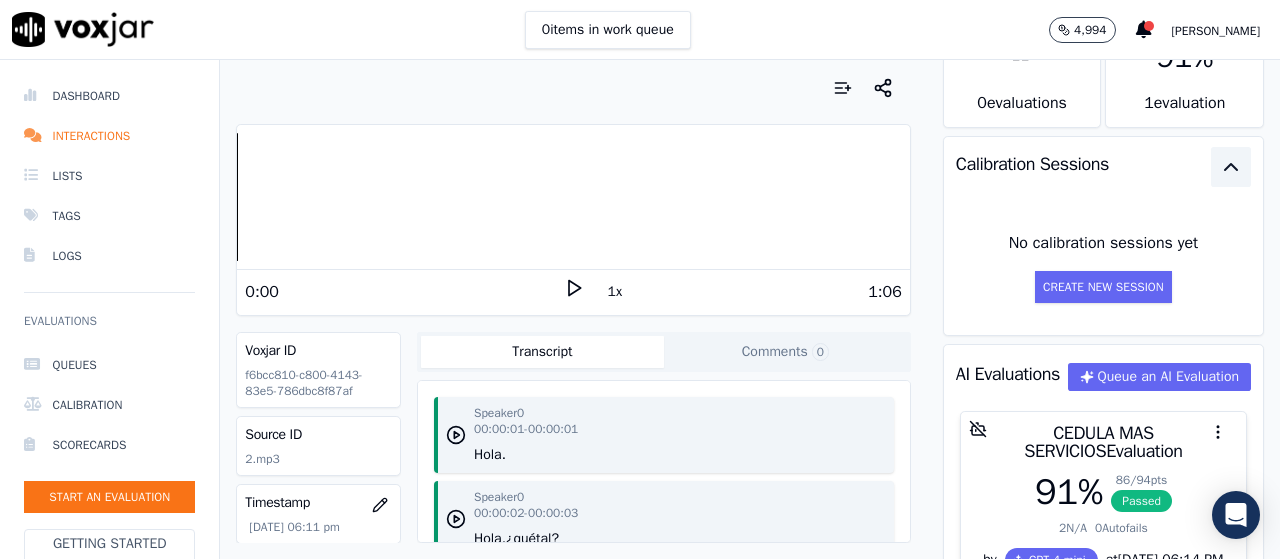 scroll, scrollTop: 0, scrollLeft: 0, axis: both 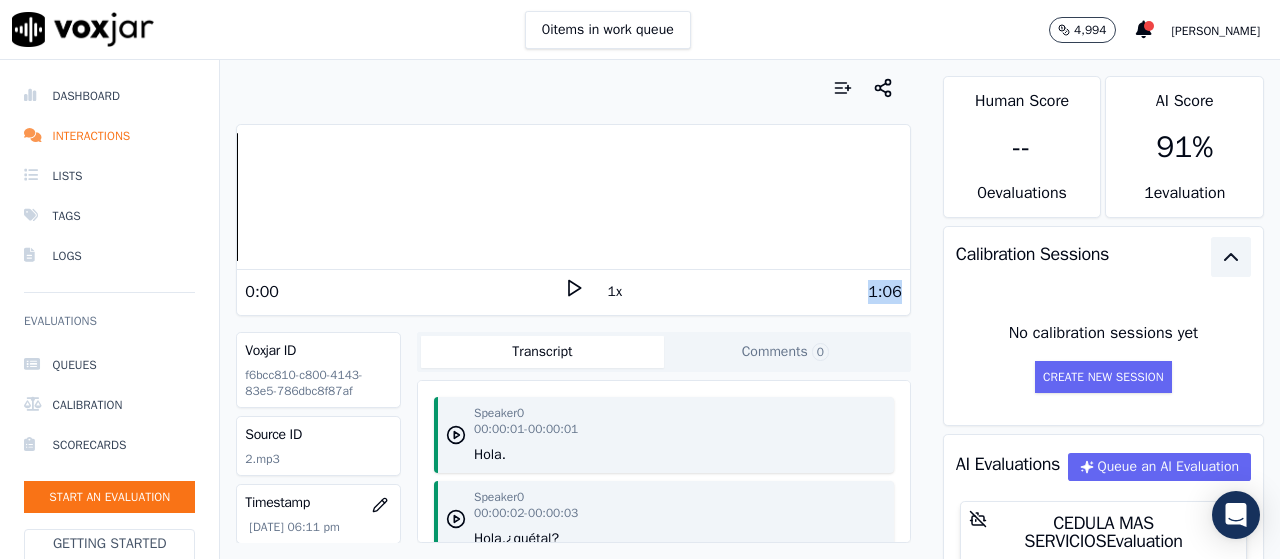 drag, startPoint x: 854, startPoint y: 289, endPoint x: 904, endPoint y: 299, distance: 50.990196 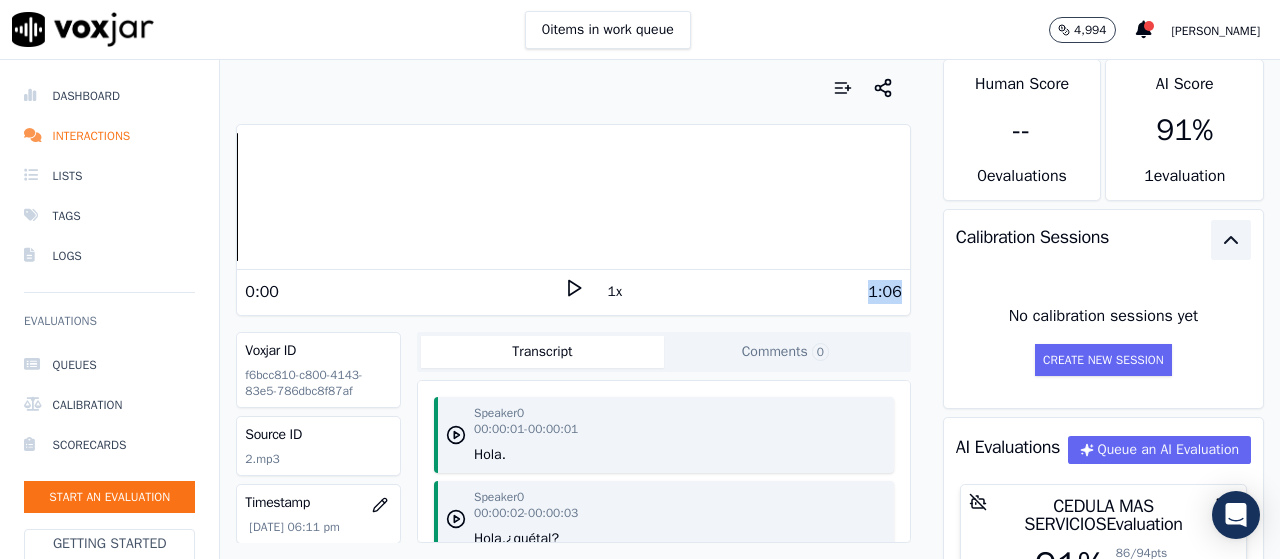 scroll, scrollTop: 0, scrollLeft: 0, axis: both 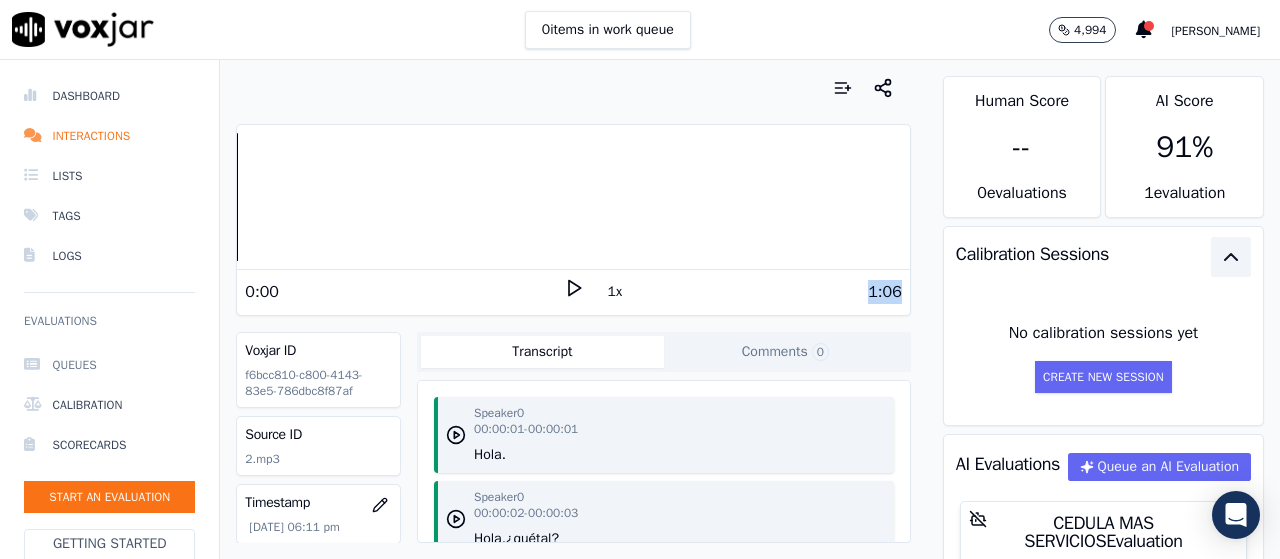click on "Queues" at bounding box center (109, 365) 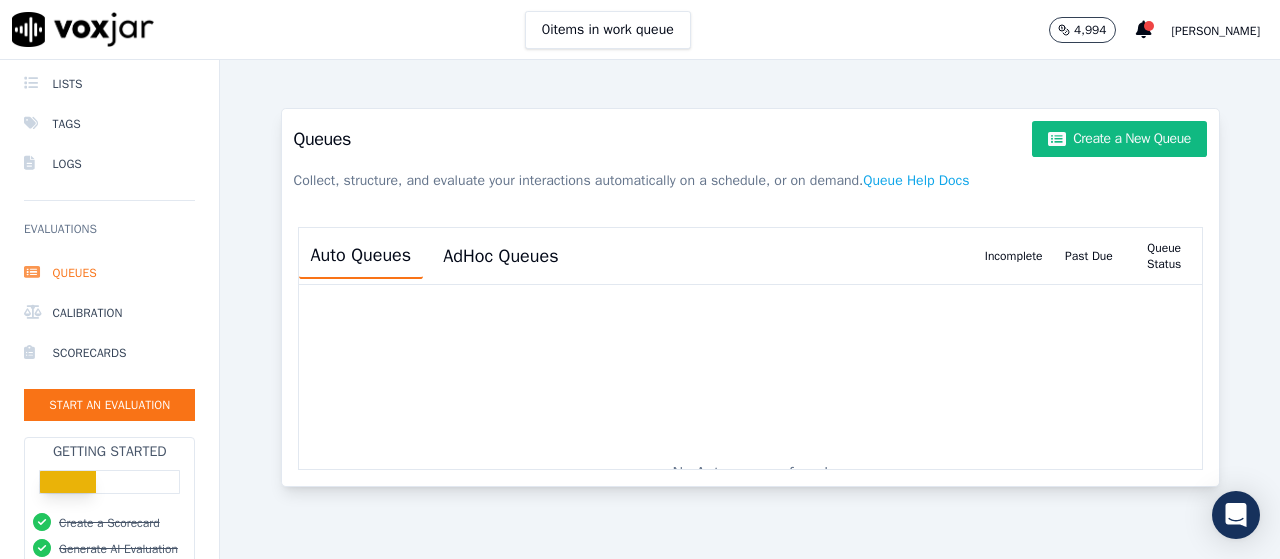scroll, scrollTop: 92, scrollLeft: 0, axis: vertical 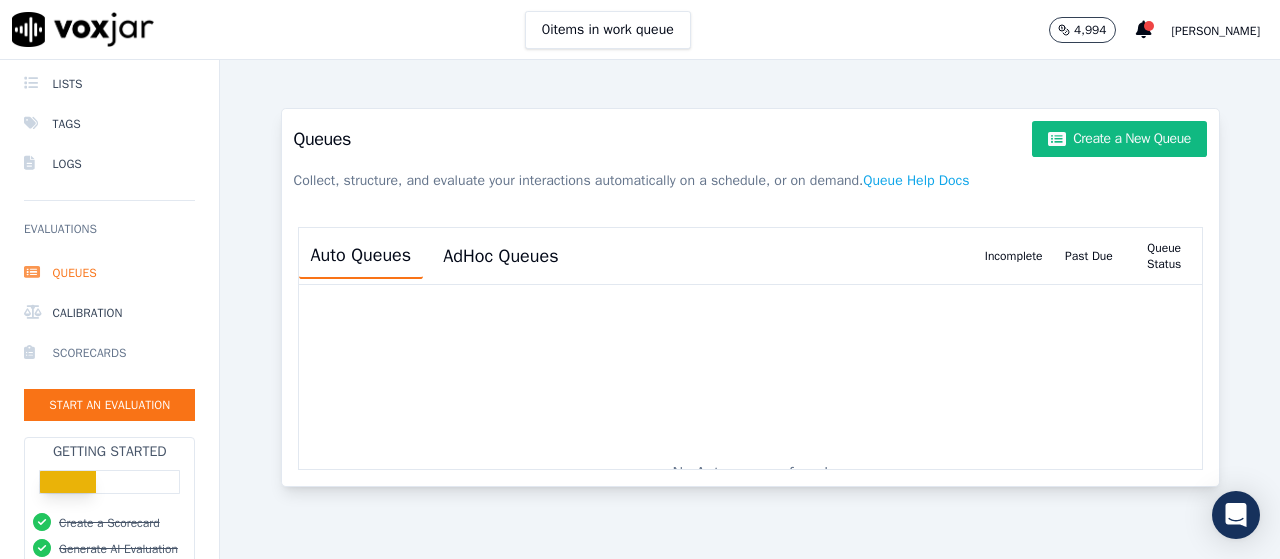 click on "Scorecards" at bounding box center (109, 353) 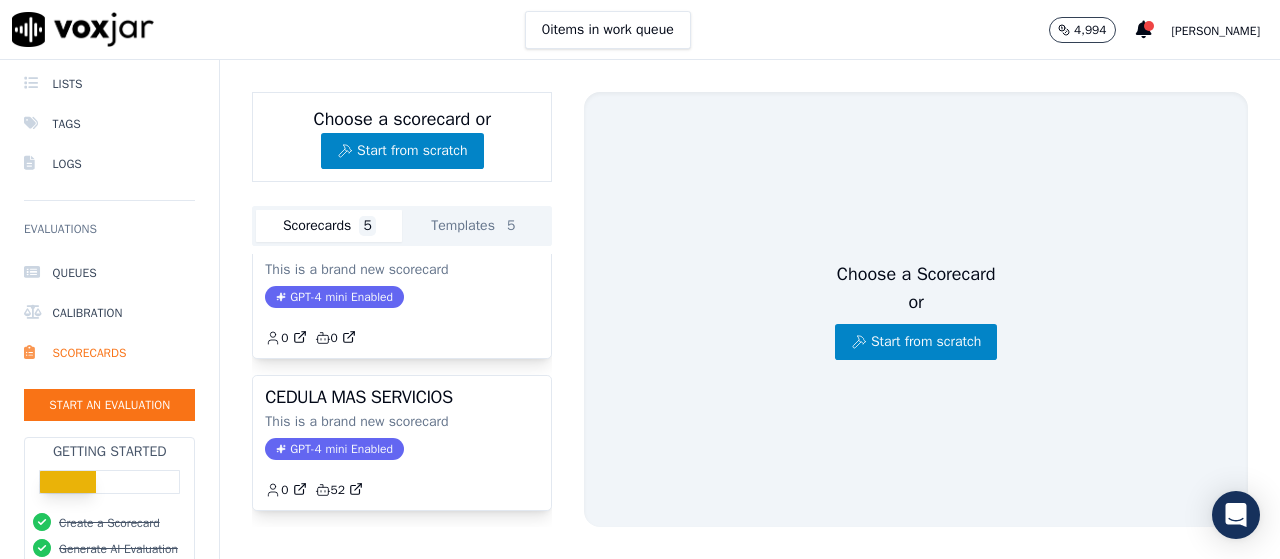 scroll, scrollTop: 578, scrollLeft: 0, axis: vertical 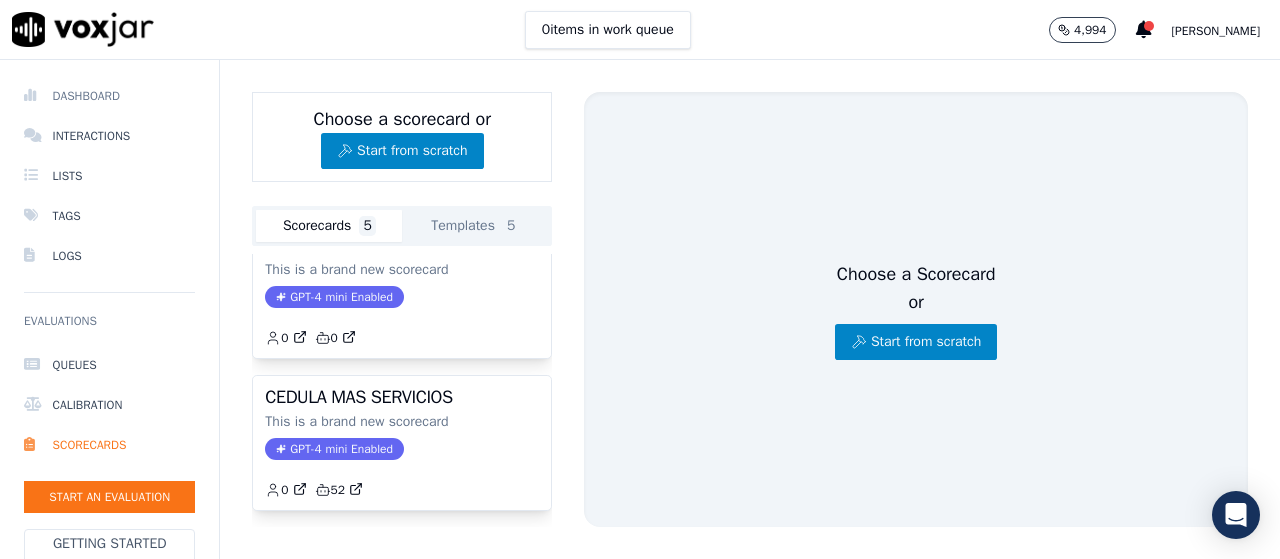 click on "Dashboard" at bounding box center (109, 96) 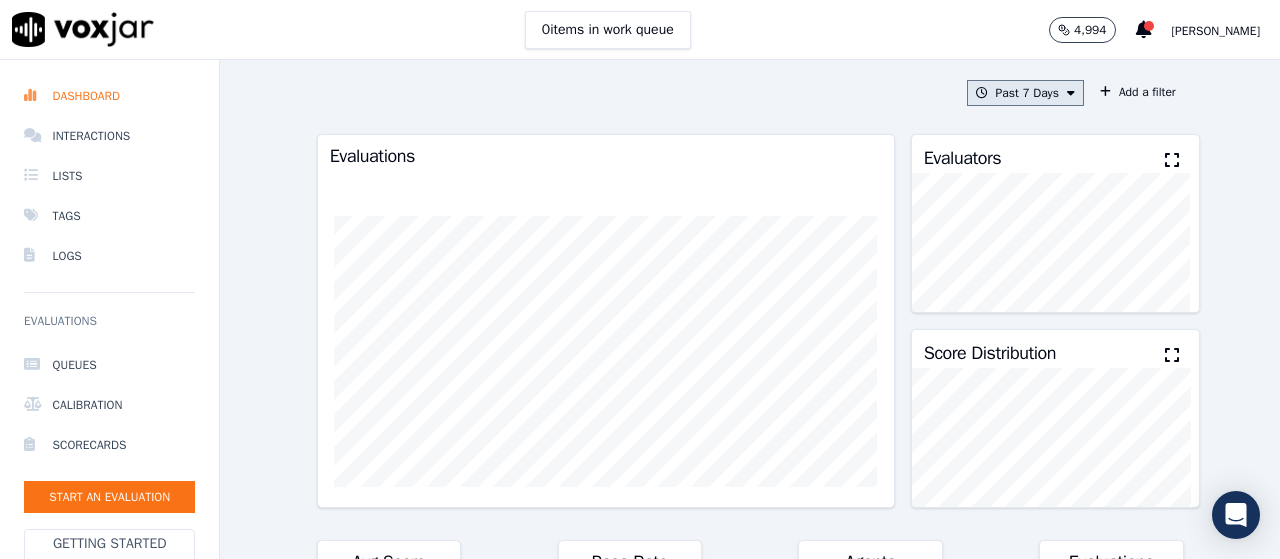 click on "Past 7 Days" at bounding box center [1025, 93] 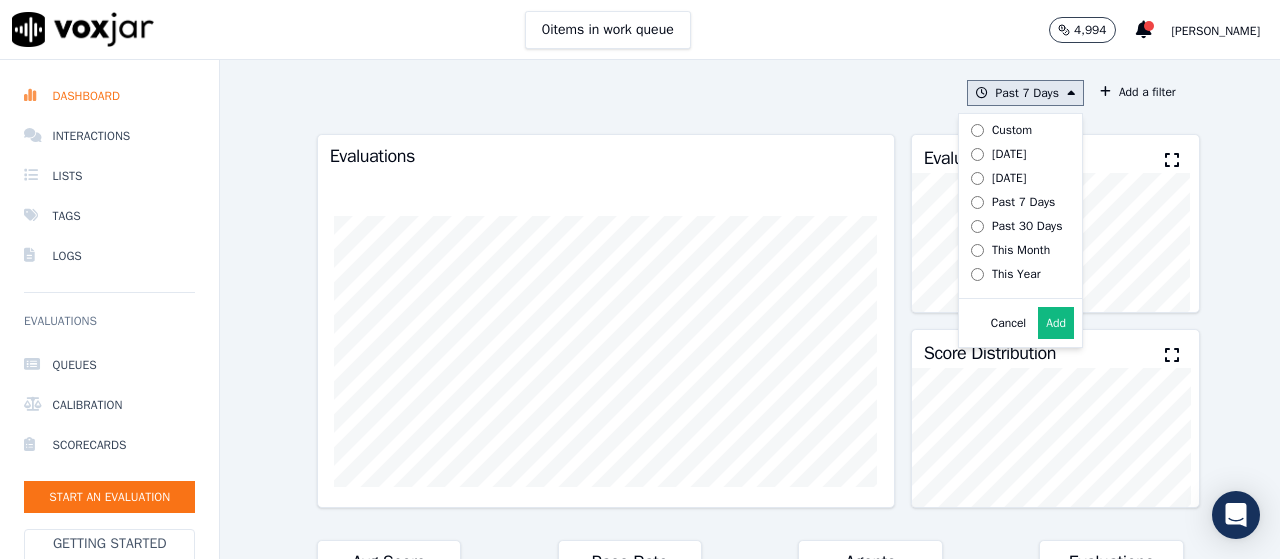 click on "This Month" at bounding box center (1021, 250) 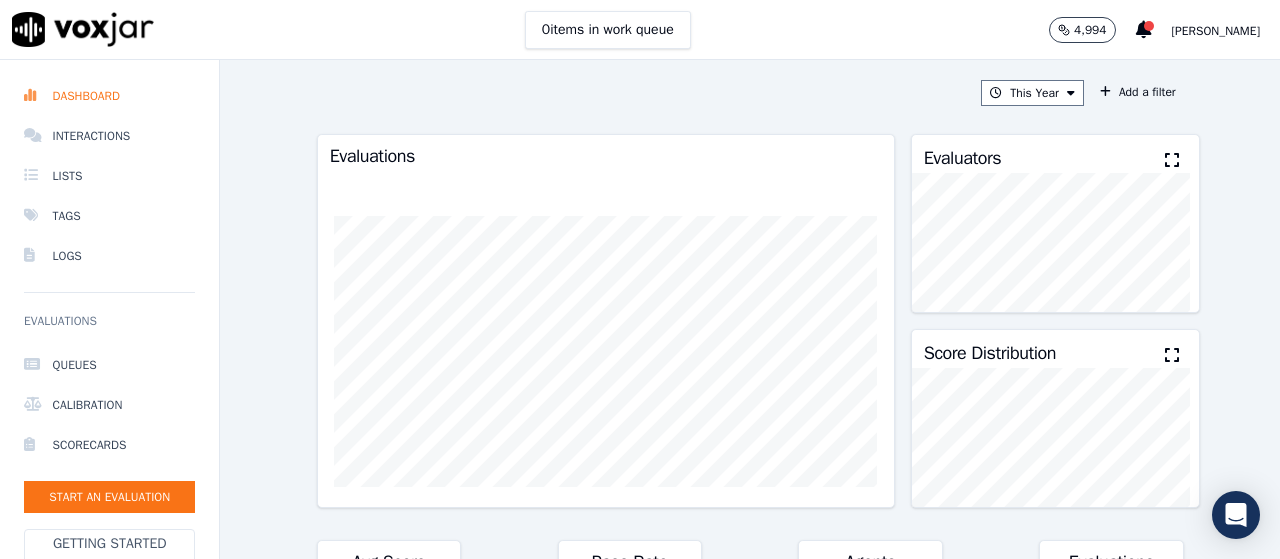 click on "This Year
Add a filter
Evaluations         Evaluators           Score Distribution             Avg Score   100.00 %
∞ %   Pass Rate   100.00 %
∞ %   Agents   1     ∞ %   Evaluations   1     ∞ %   Scores by Scorecard   Scorecards   Evals   Avg Score   Passrate     CEDULA ATC MG MOTOR   1   100.00 %   100.00 %   export       Agent Leaderboard     Agents   Evals   Avg Score   Passrate   Recent Evals   [PERSON_NAME]    1   100.00 %   100.00 %" at bounding box center [750, 309] 